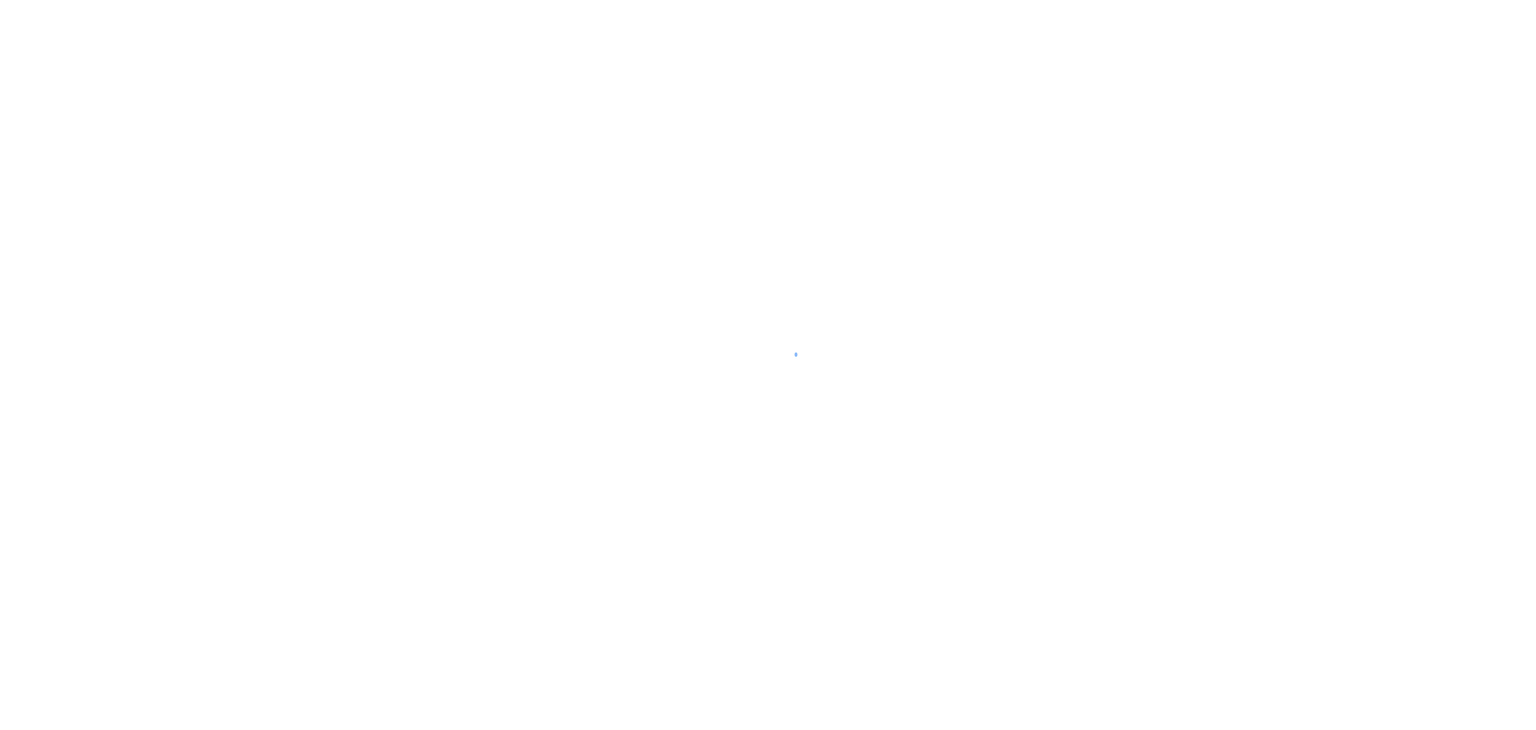 scroll, scrollTop: 0, scrollLeft: 0, axis: both 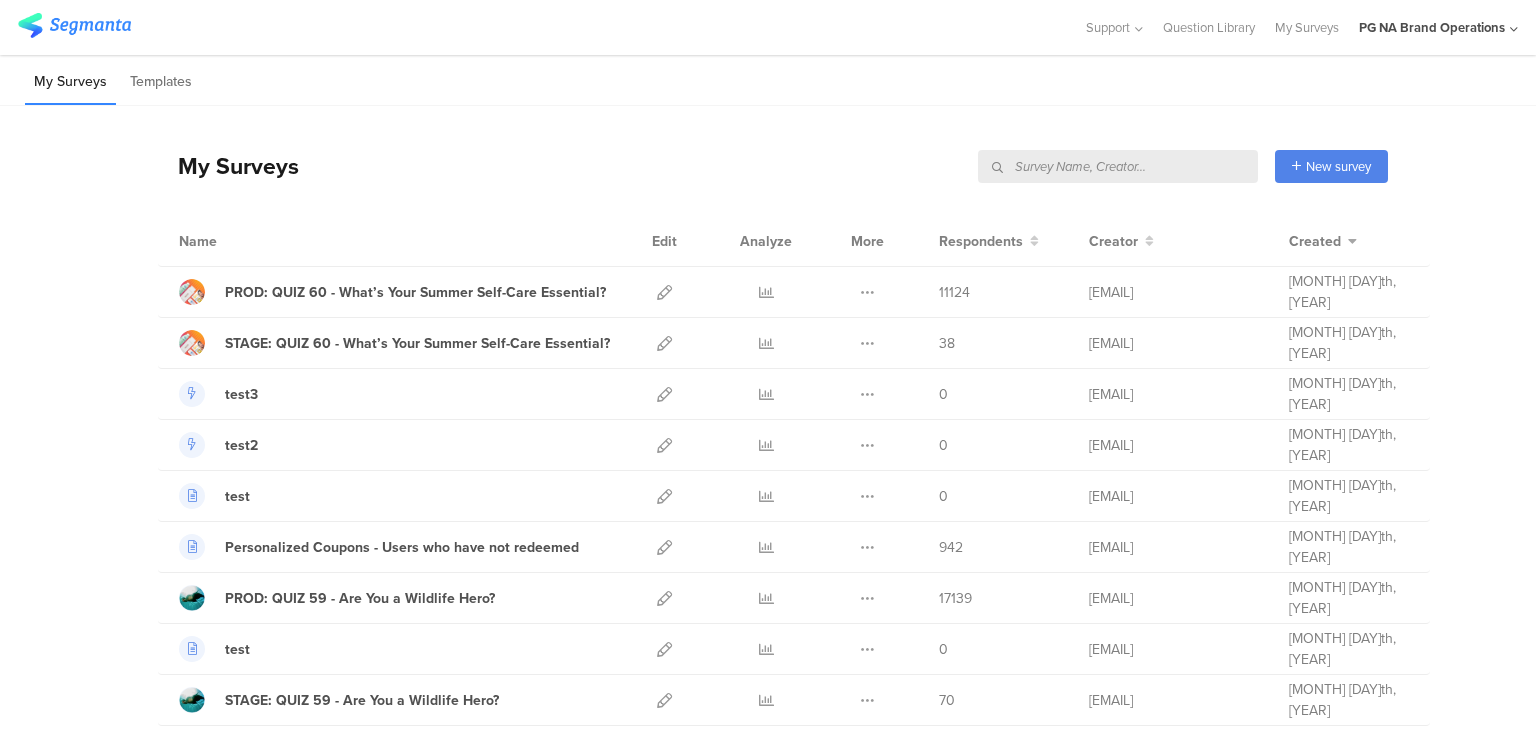 click at bounding box center (1118, 166) 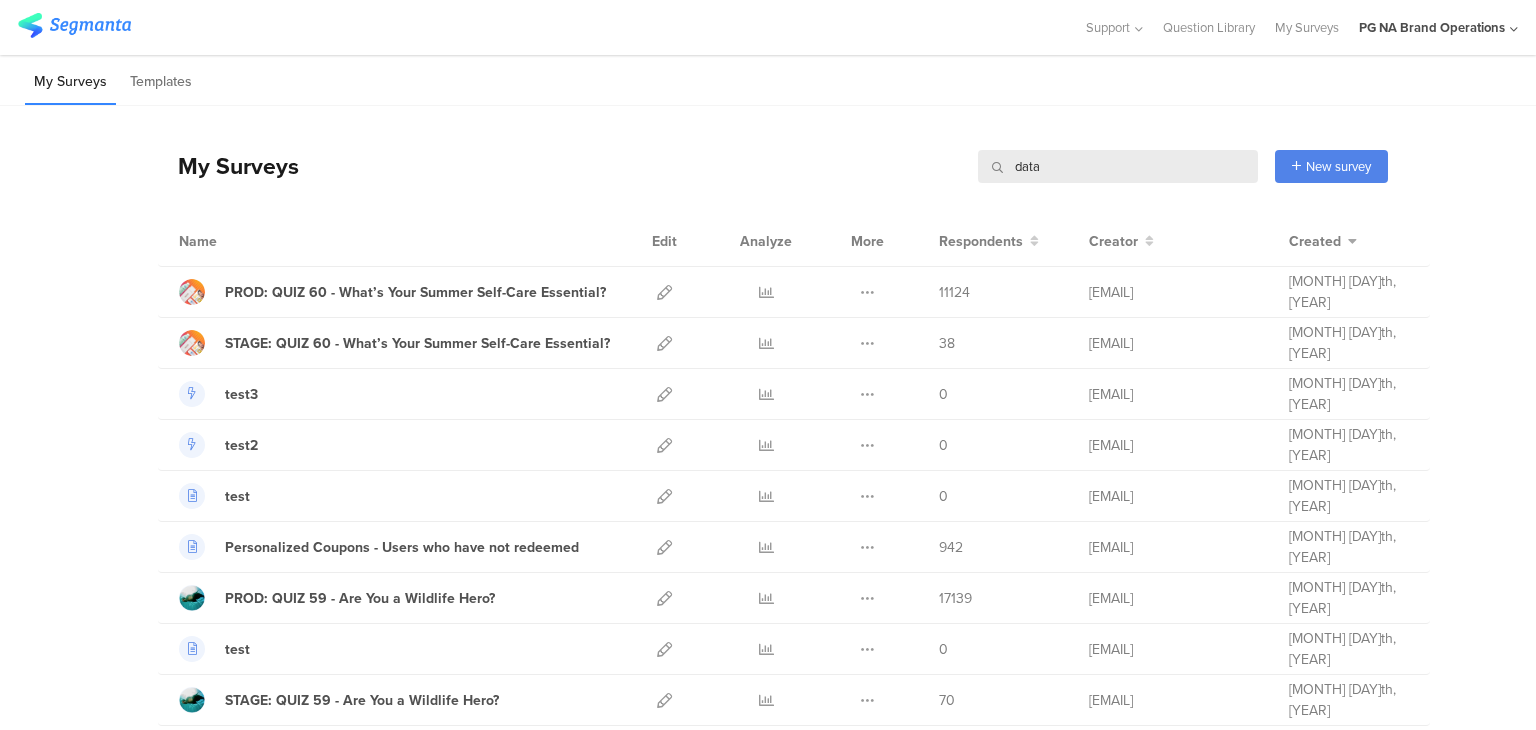 type on "data" 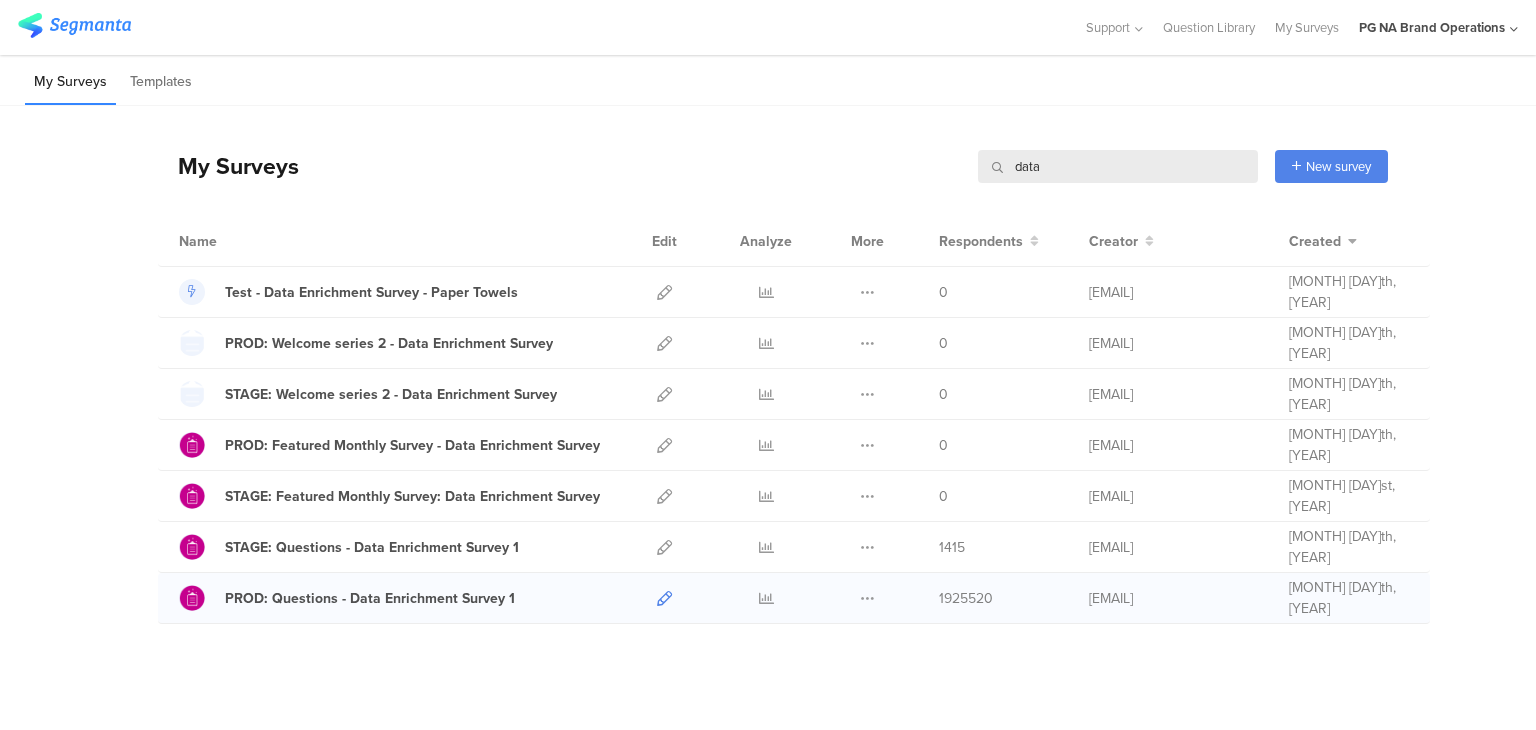 click at bounding box center [664, 598] 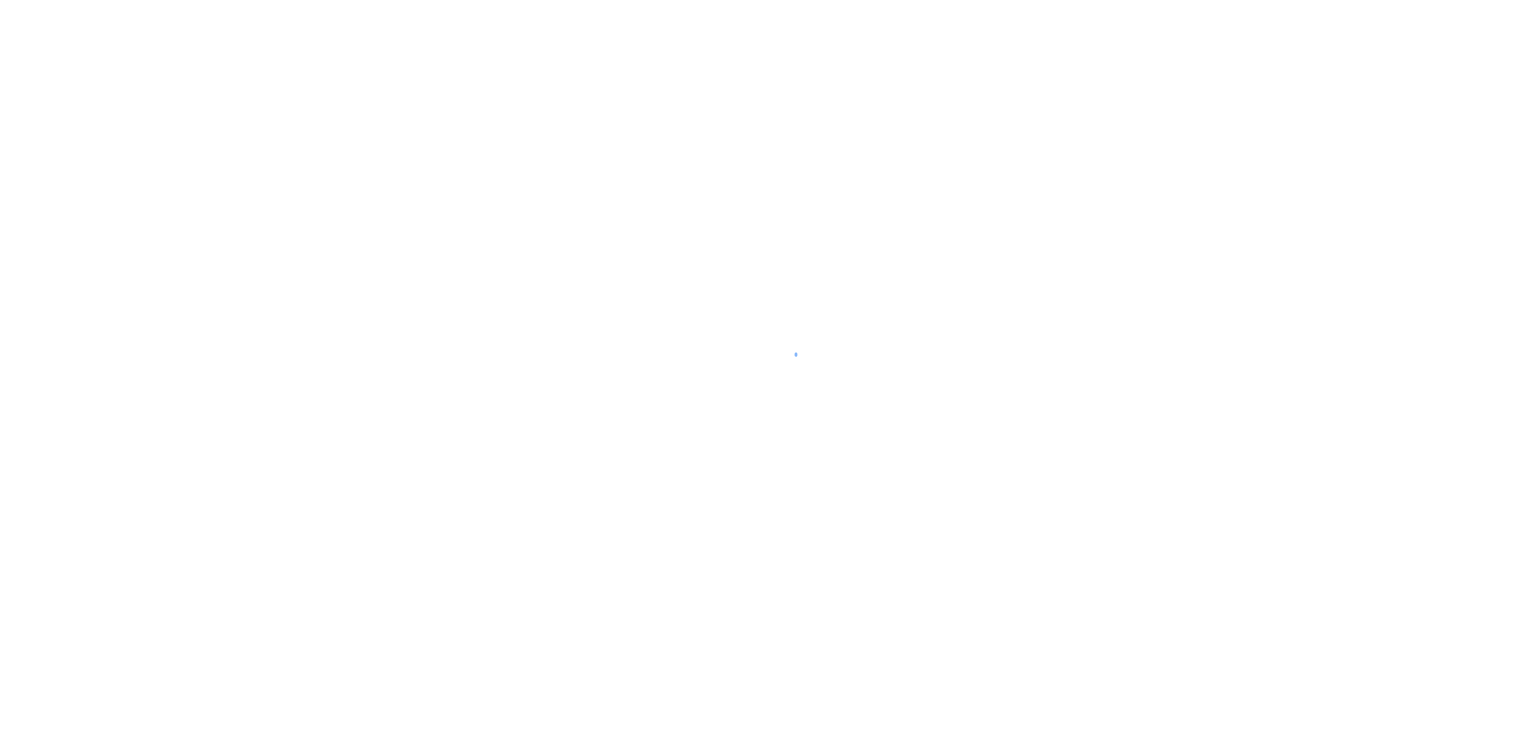 scroll, scrollTop: 0, scrollLeft: 0, axis: both 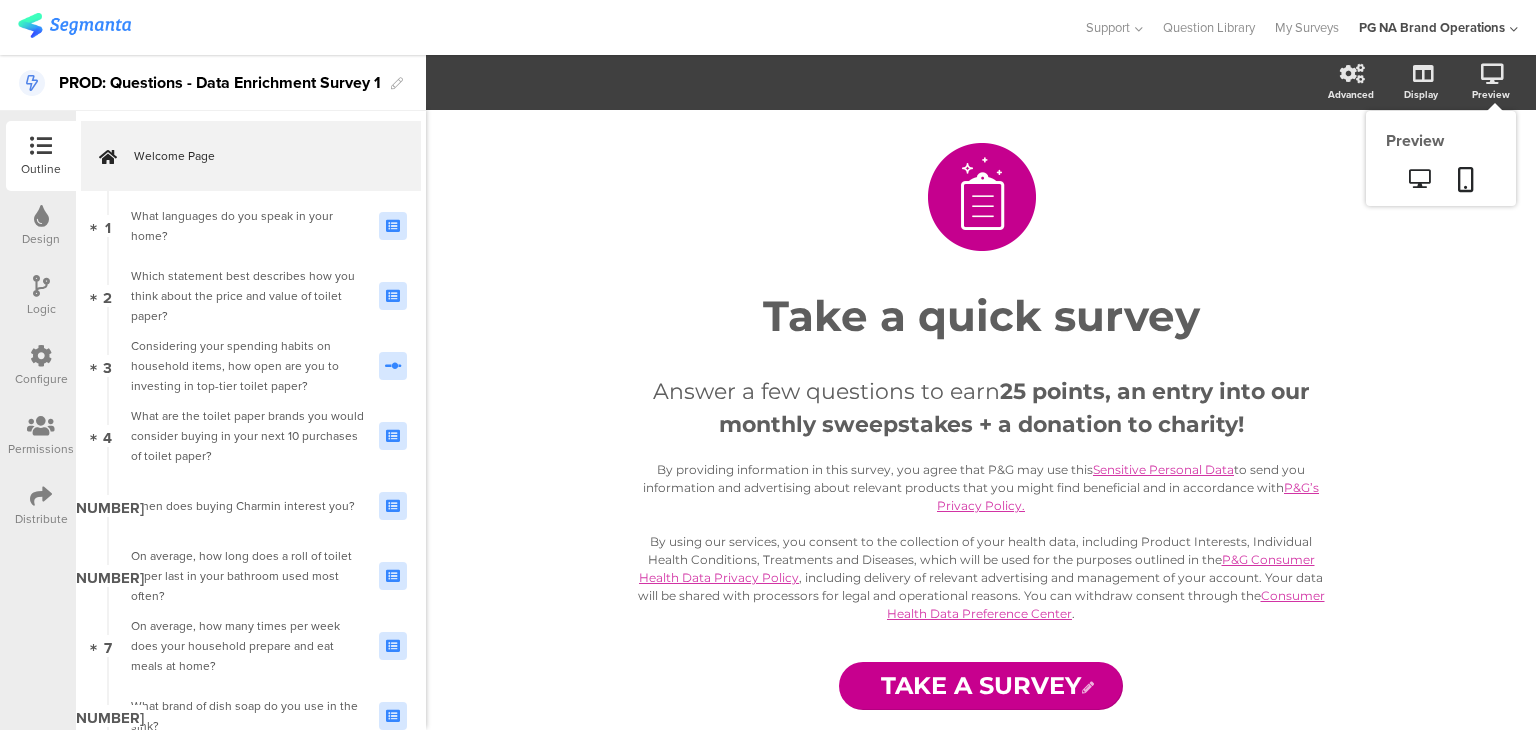 click on "Preview" at bounding box center [1351, 94] 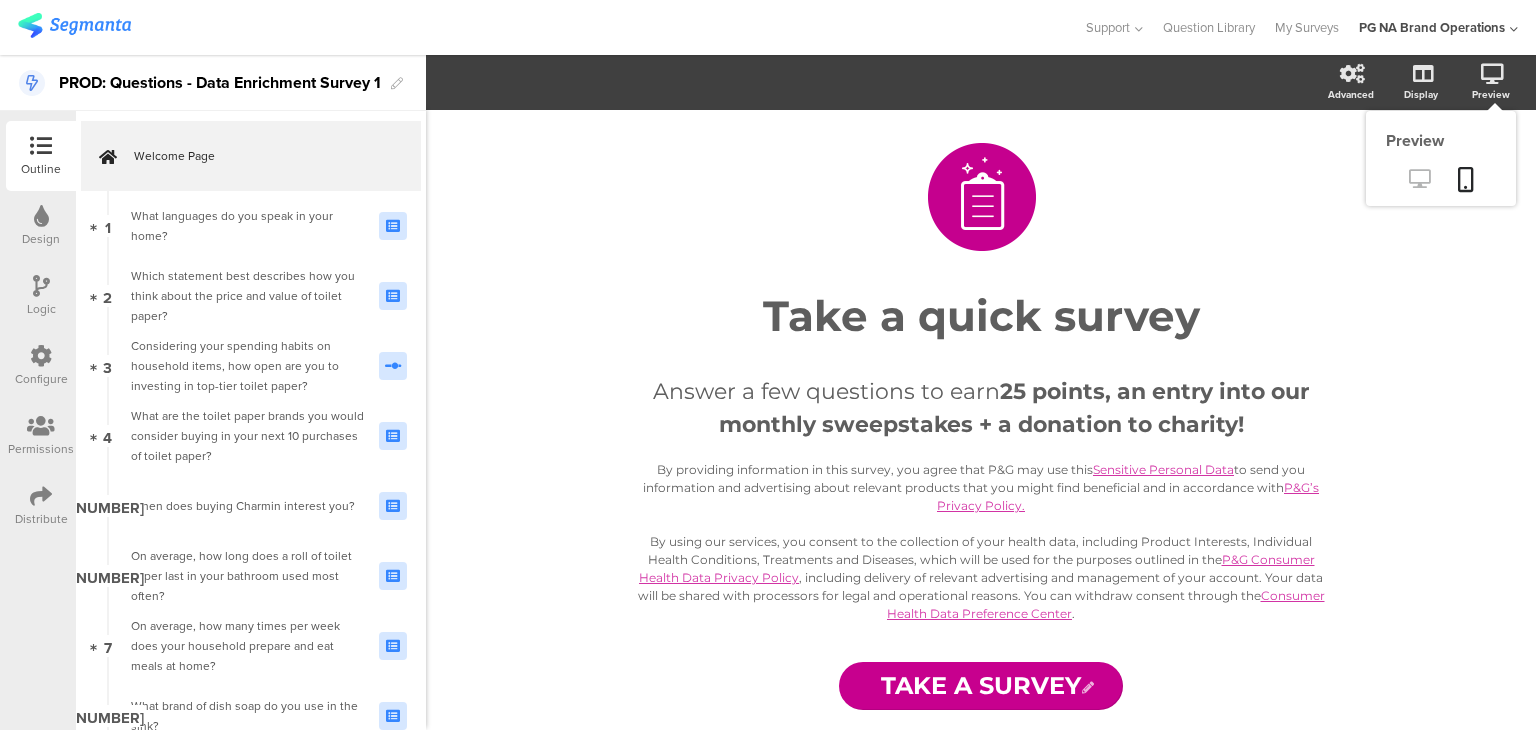 click at bounding box center [1419, 178] 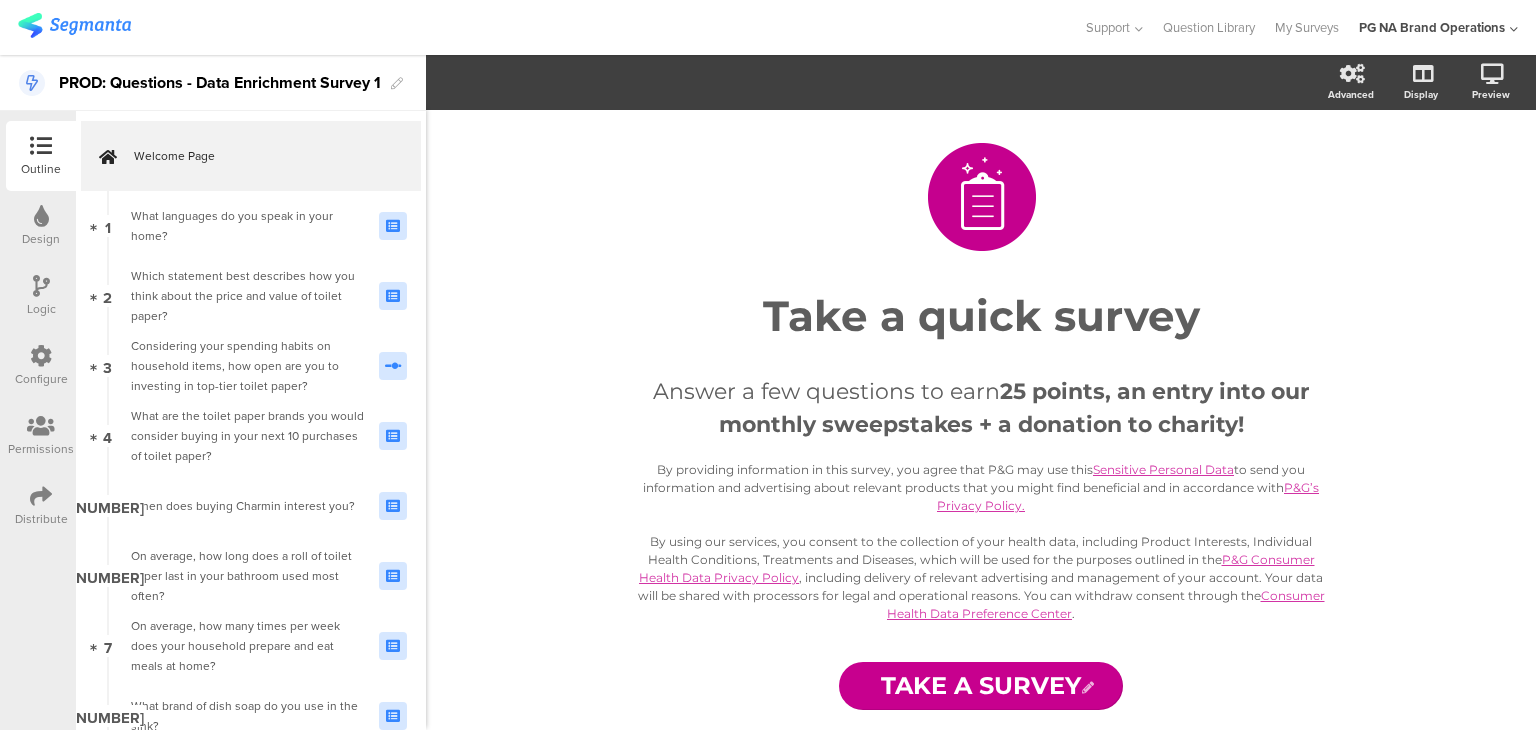 scroll, scrollTop: 7486, scrollLeft: 0, axis: vertical 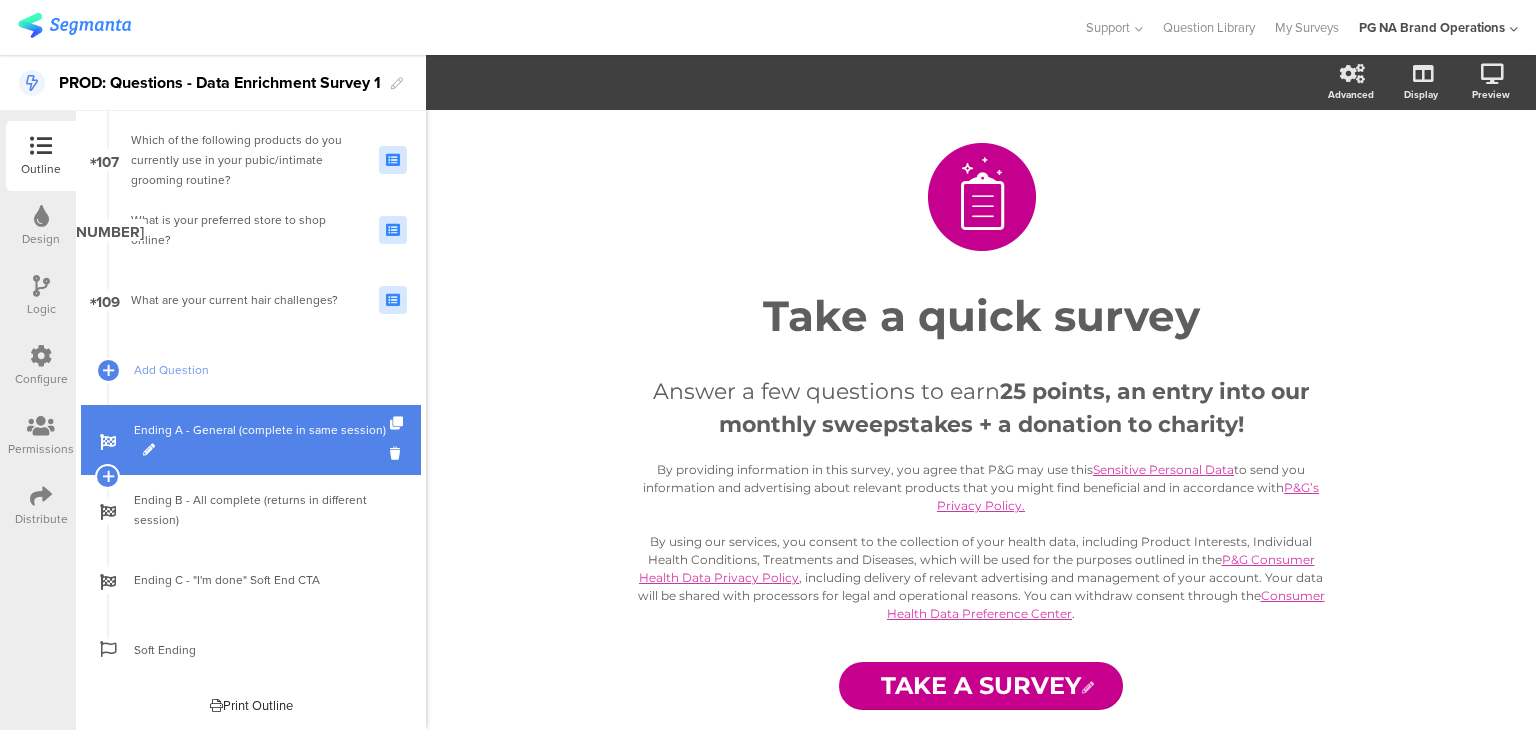 click on "Ending A - General (complete in same session)" at bounding box center (262, 440) 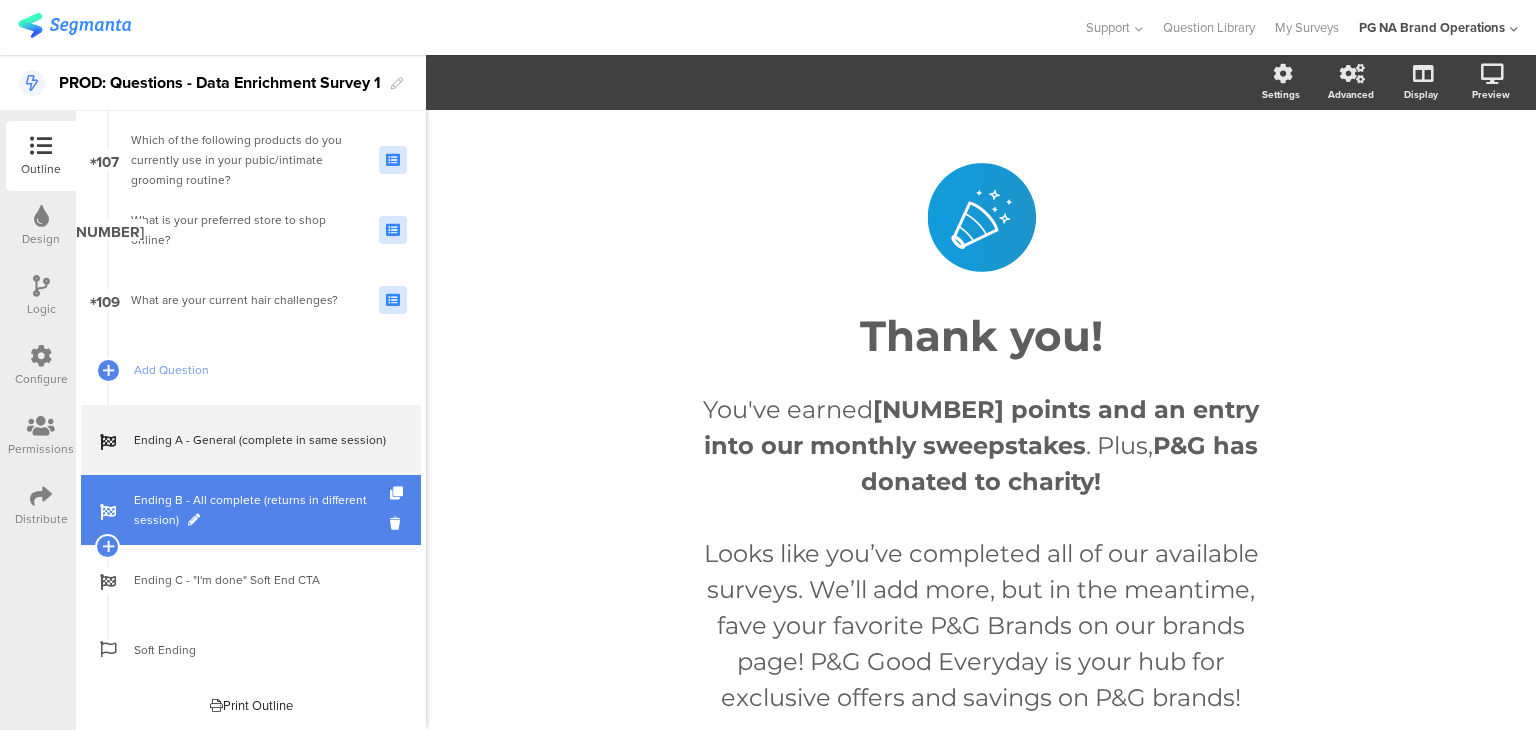 click on "Ending B - All complete (returns in different session)" at bounding box center (251, 510) 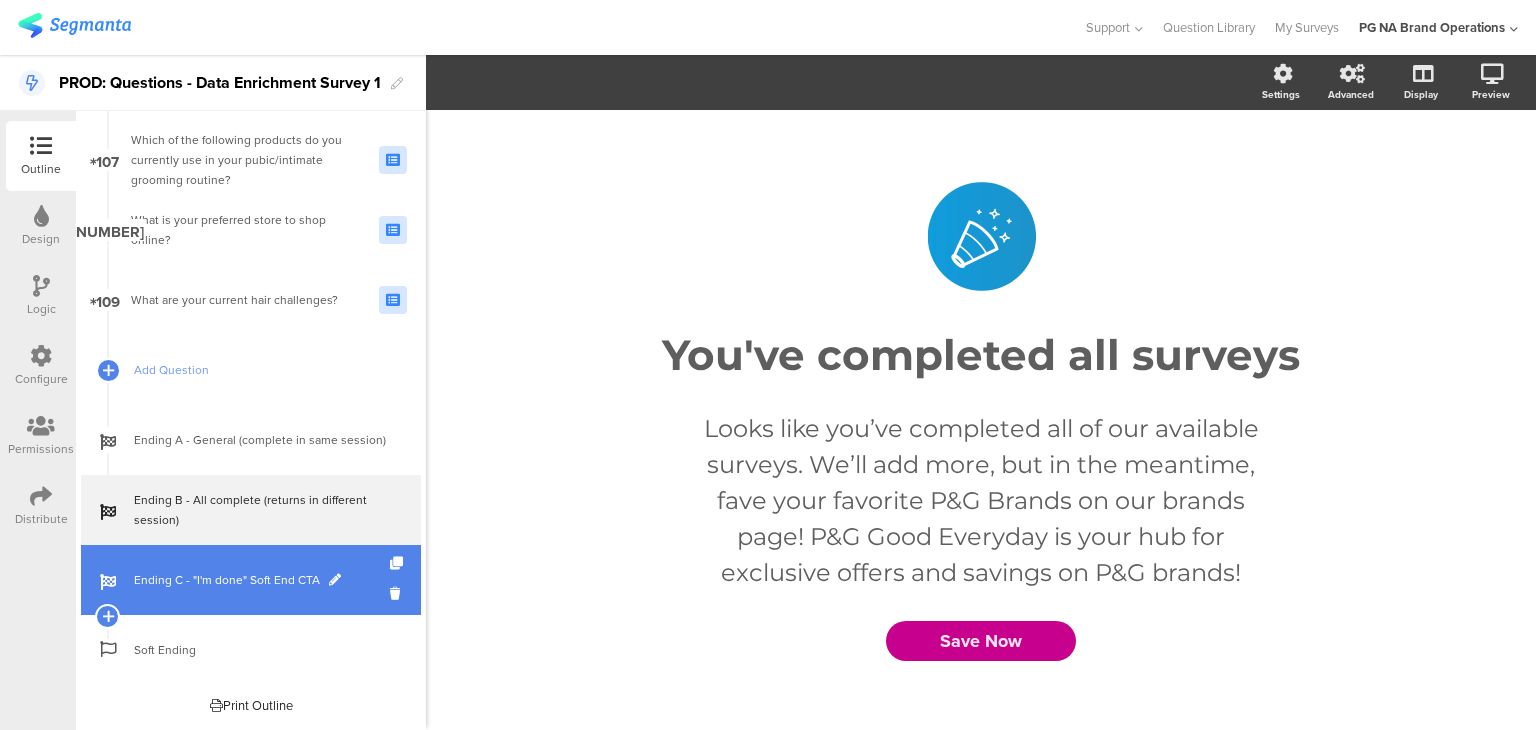 click on "Ending C - "I'm done" Soft End CTA" at bounding box center (251, 580) 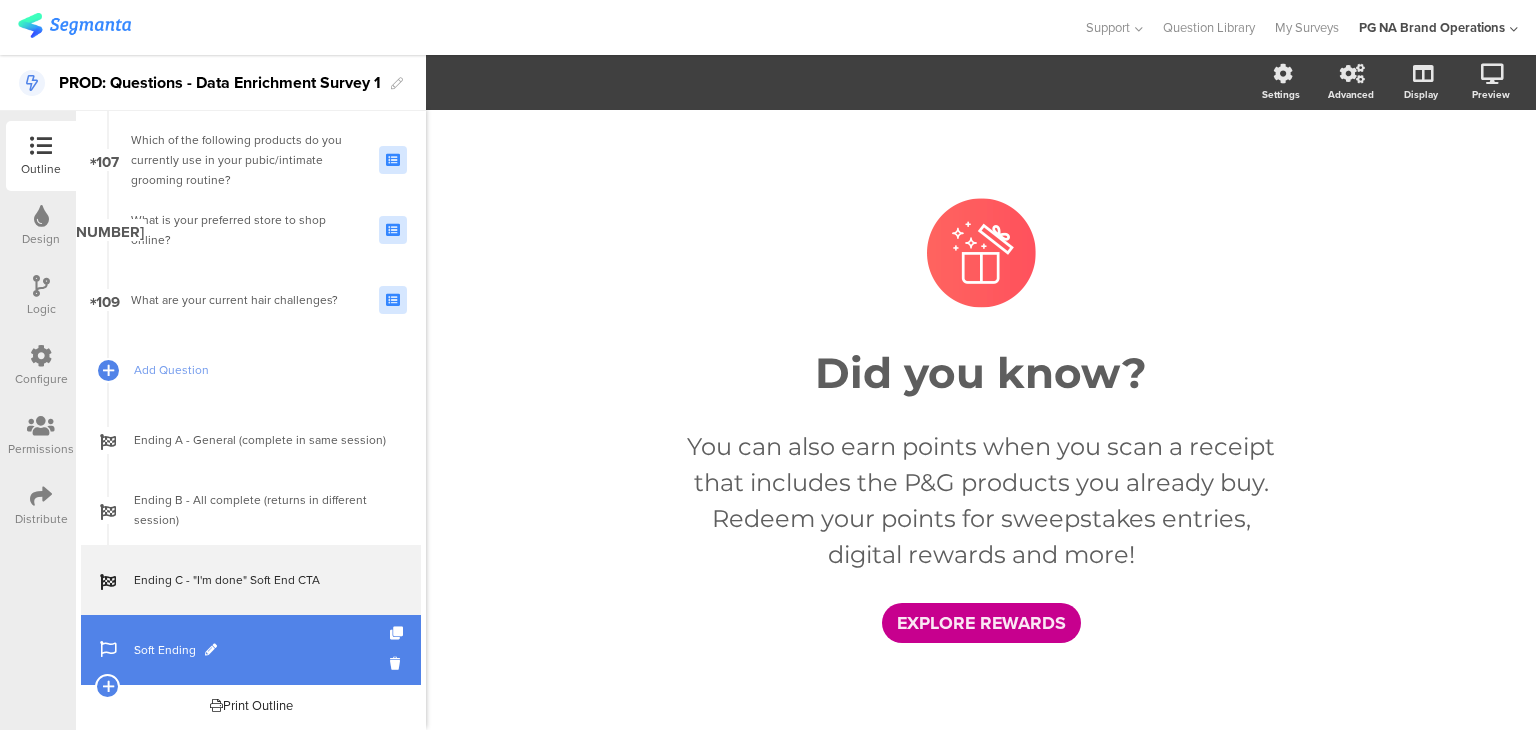 click on "Soft Ending" at bounding box center [251, 650] 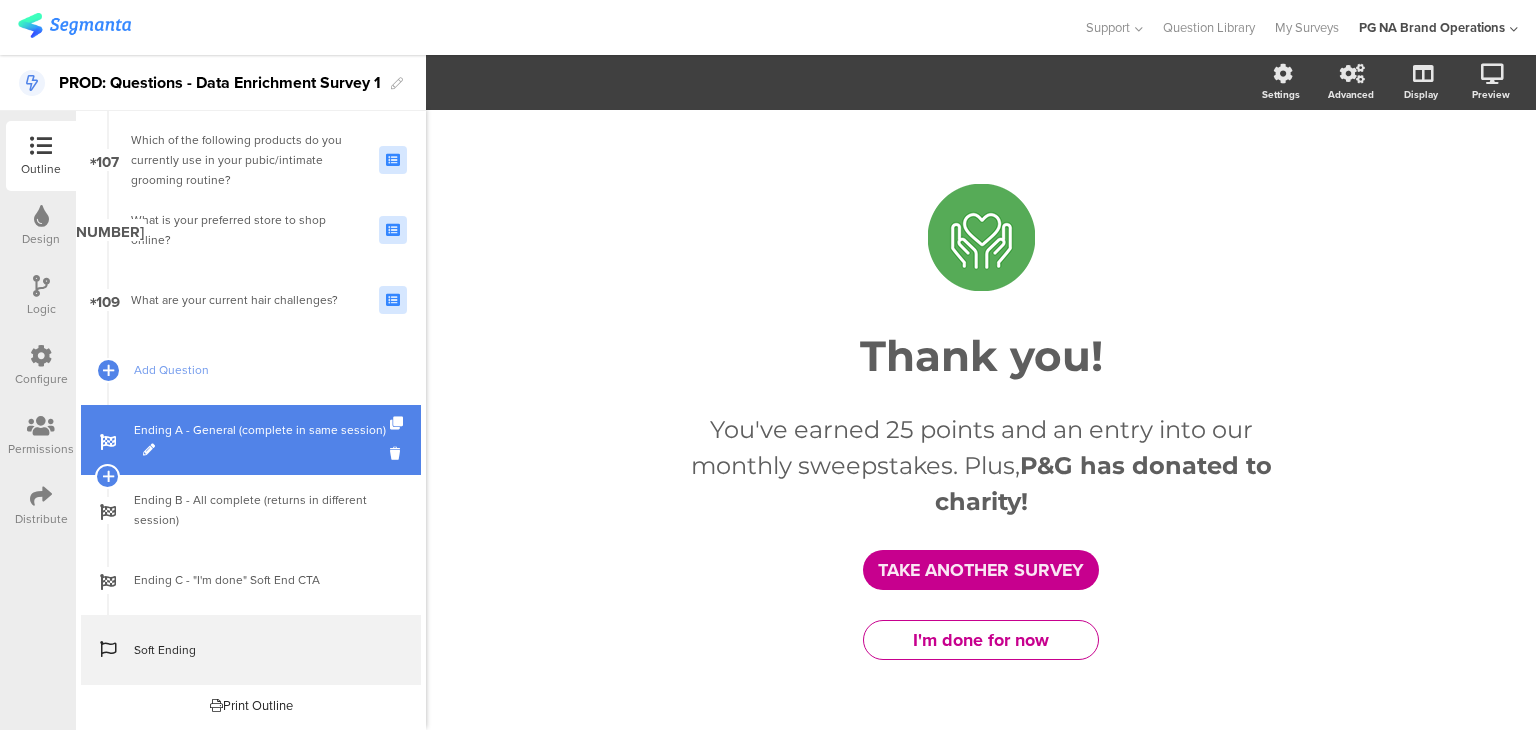click on "Ending A - General (complete in same session)" at bounding box center (251, 440) 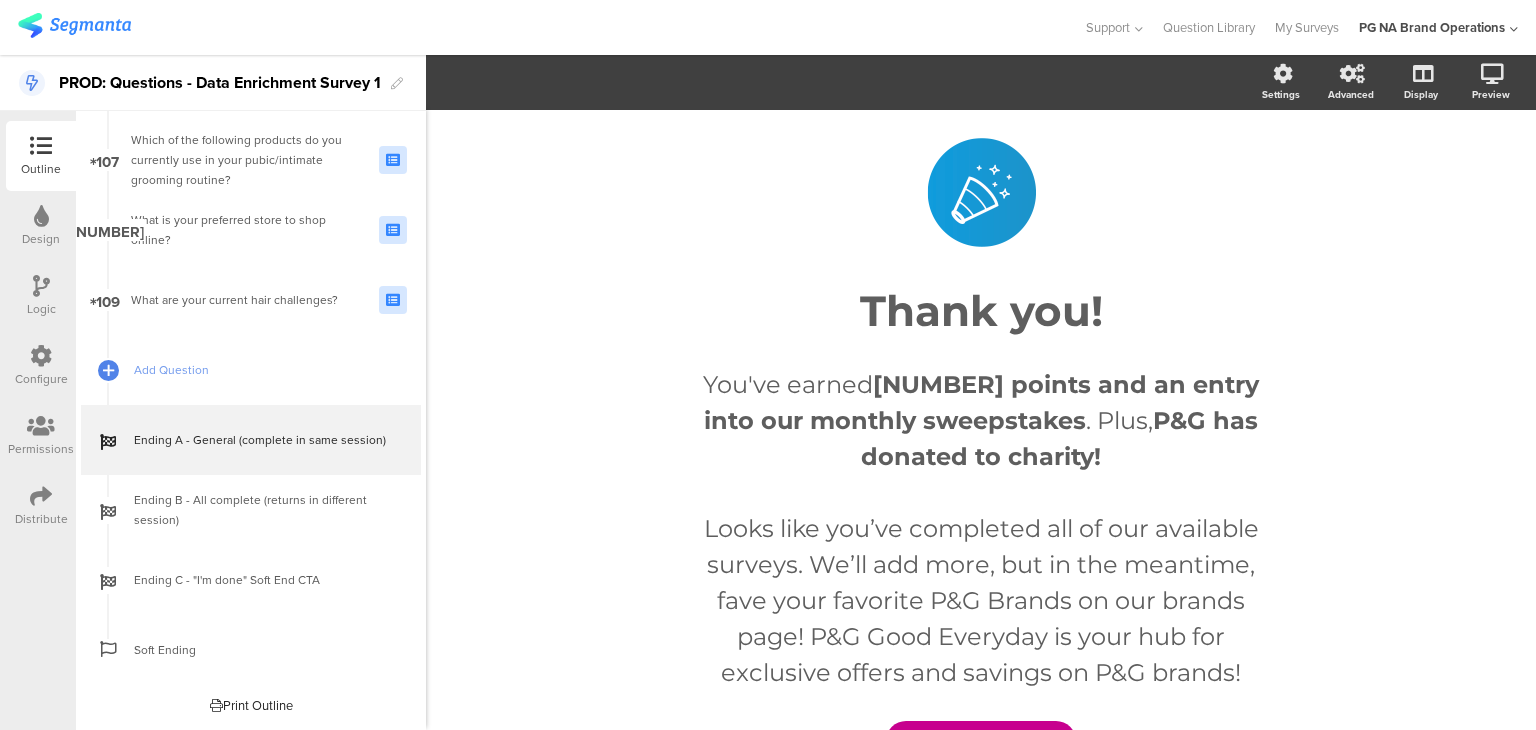 scroll, scrollTop: 24, scrollLeft: 0, axis: vertical 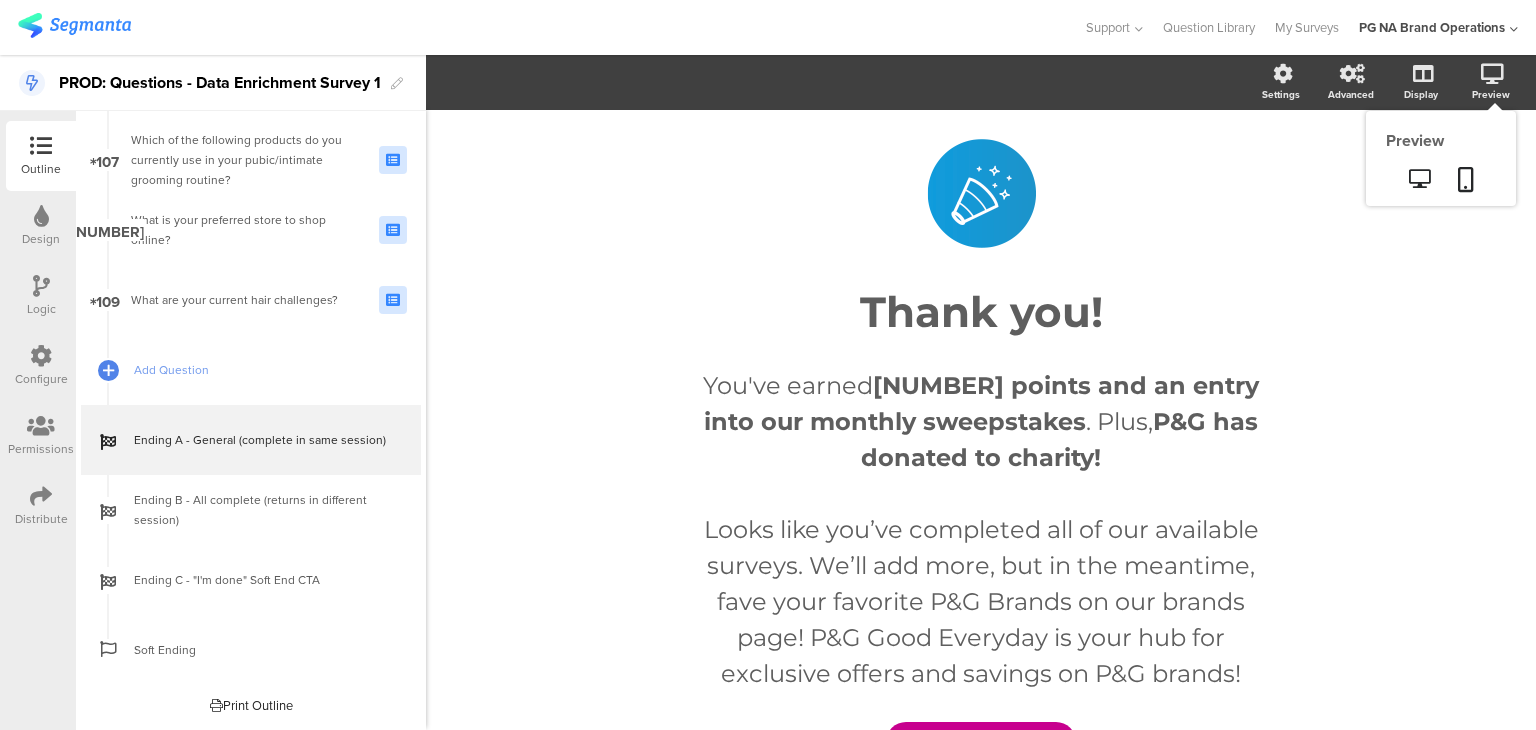 click at bounding box center (1492, 74) 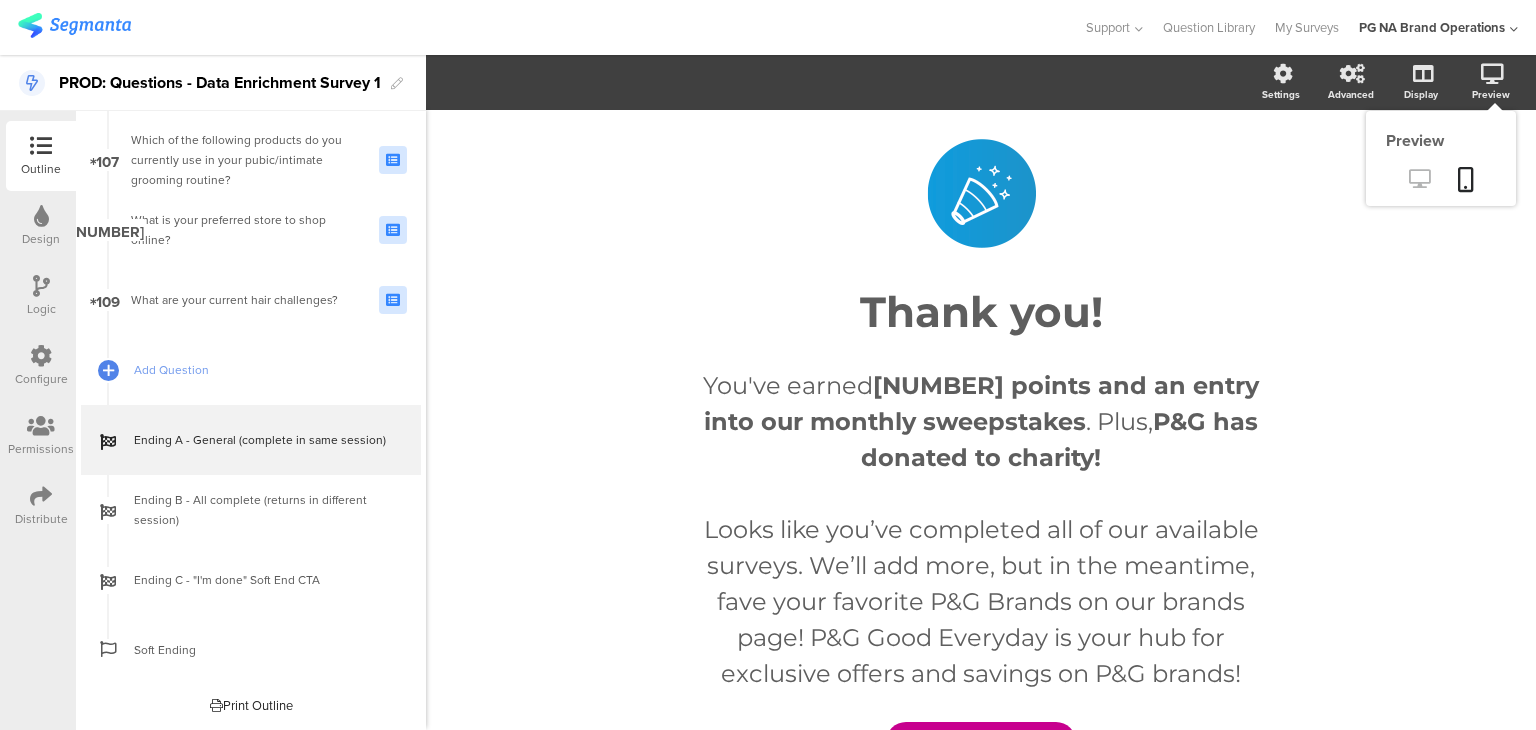 click at bounding box center [1419, 178] 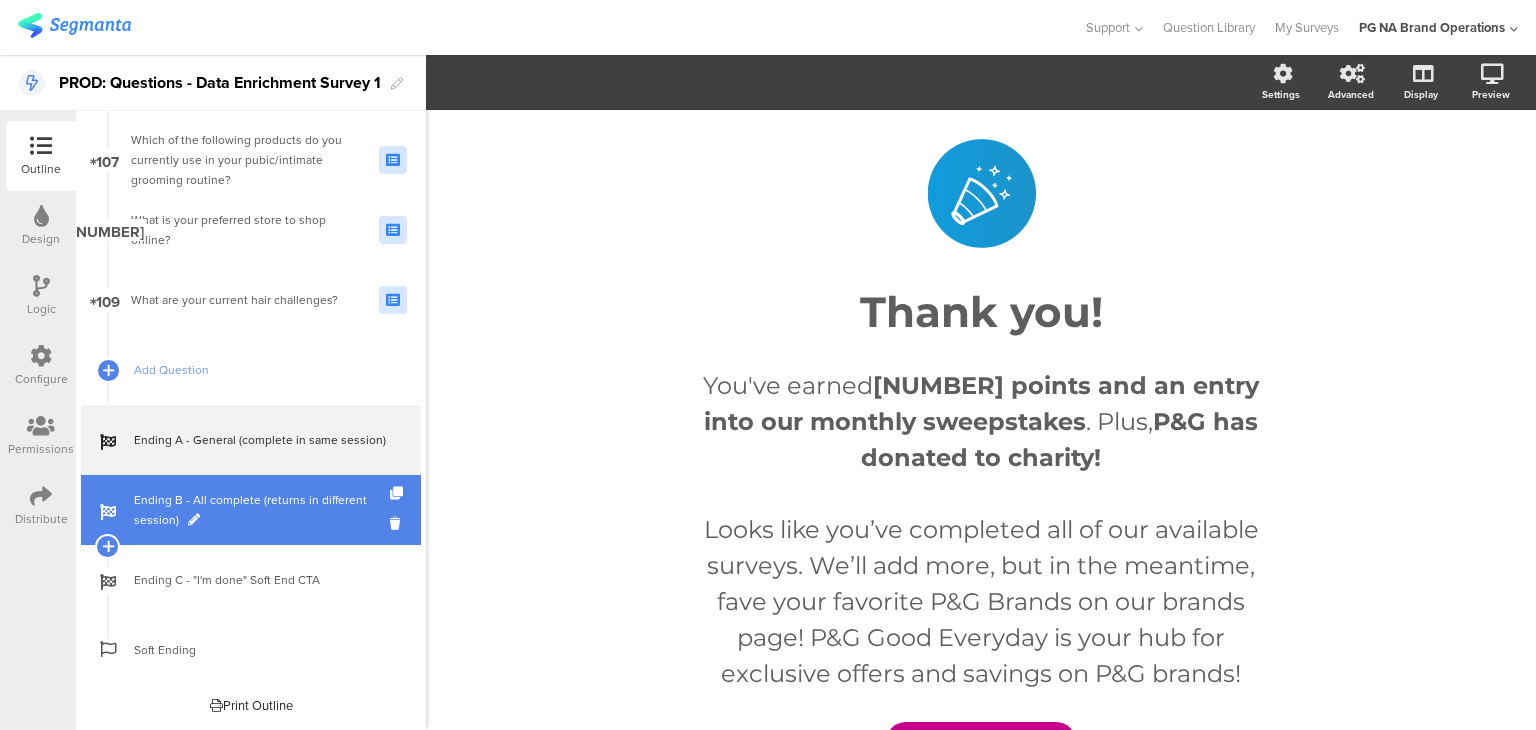 click on "Ending B - All complete (returns in different session)" at bounding box center (251, 510) 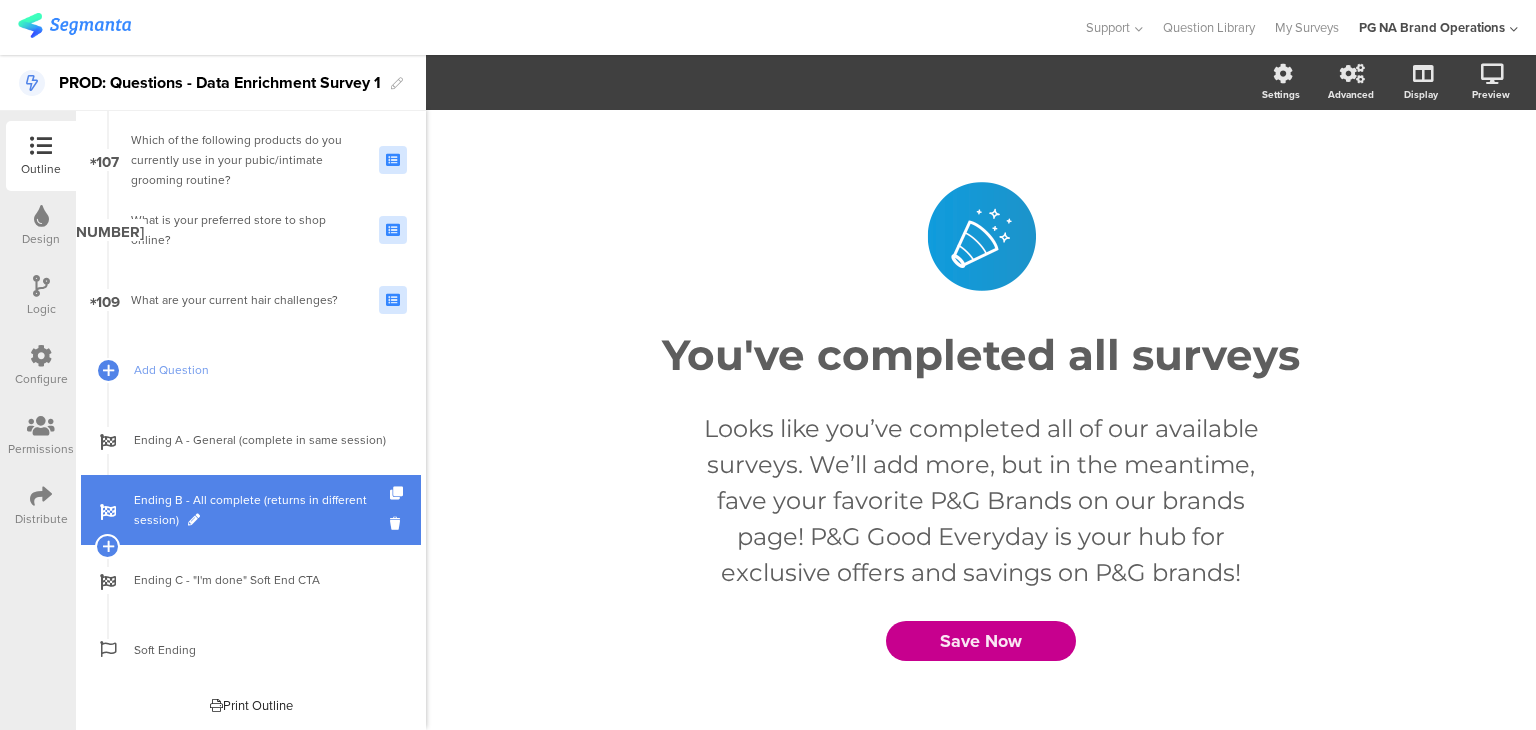 scroll, scrollTop: 0, scrollLeft: 0, axis: both 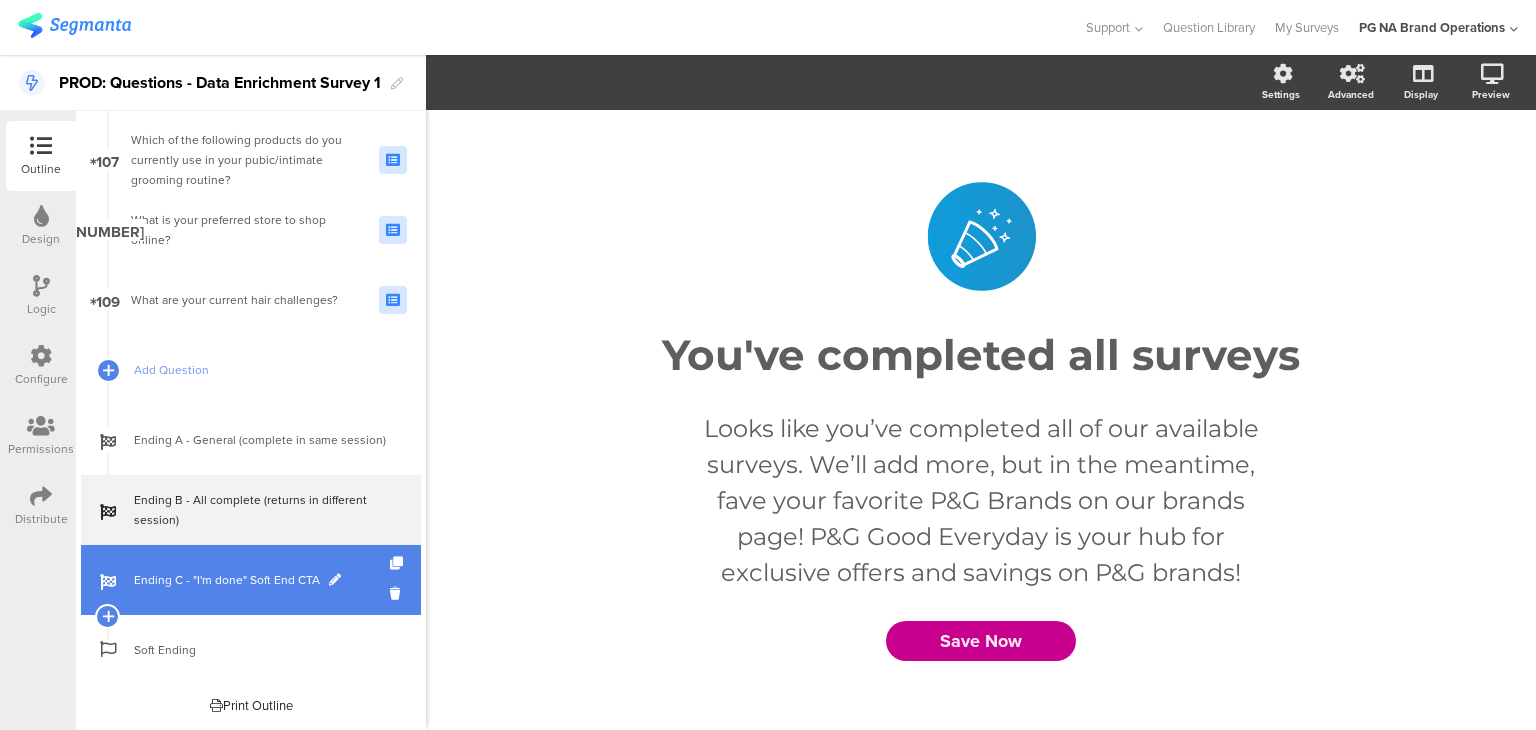 click on "Ending C - "I'm done" Soft End CTA" at bounding box center (251, 580) 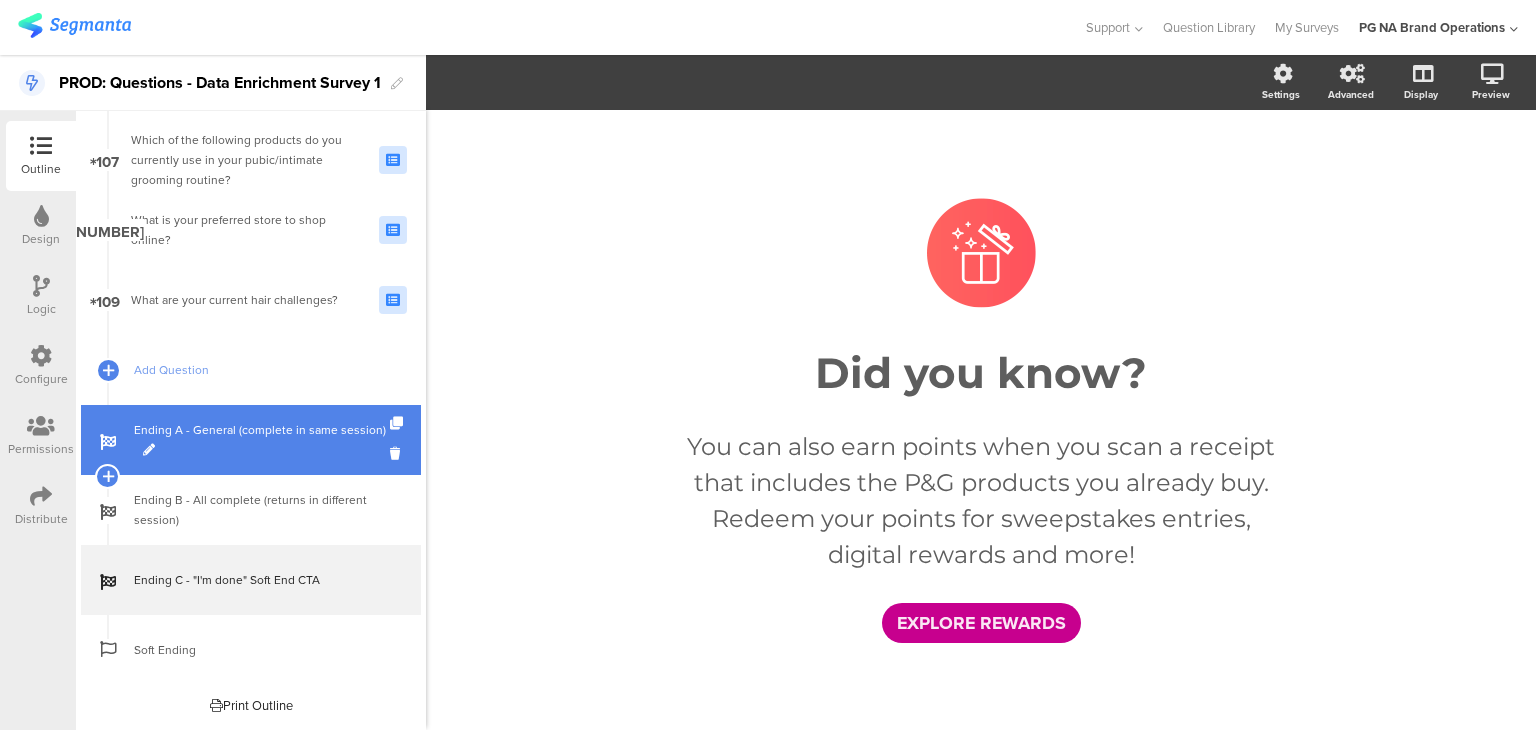 click on "Ending A - General (complete in same session)" at bounding box center (262, 440) 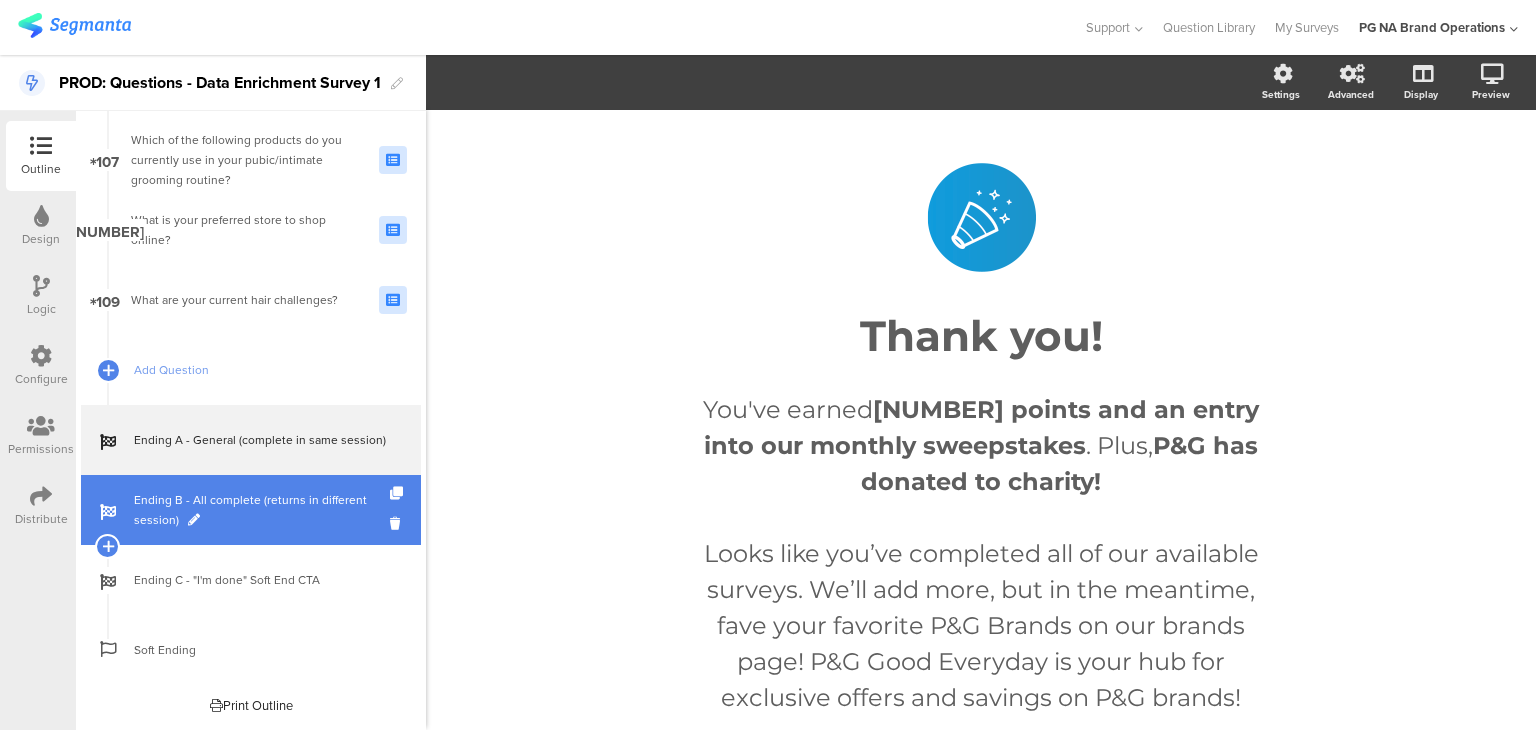 click on "Ending B - All complete (returns in different session)" at bounding box center (251, 510) 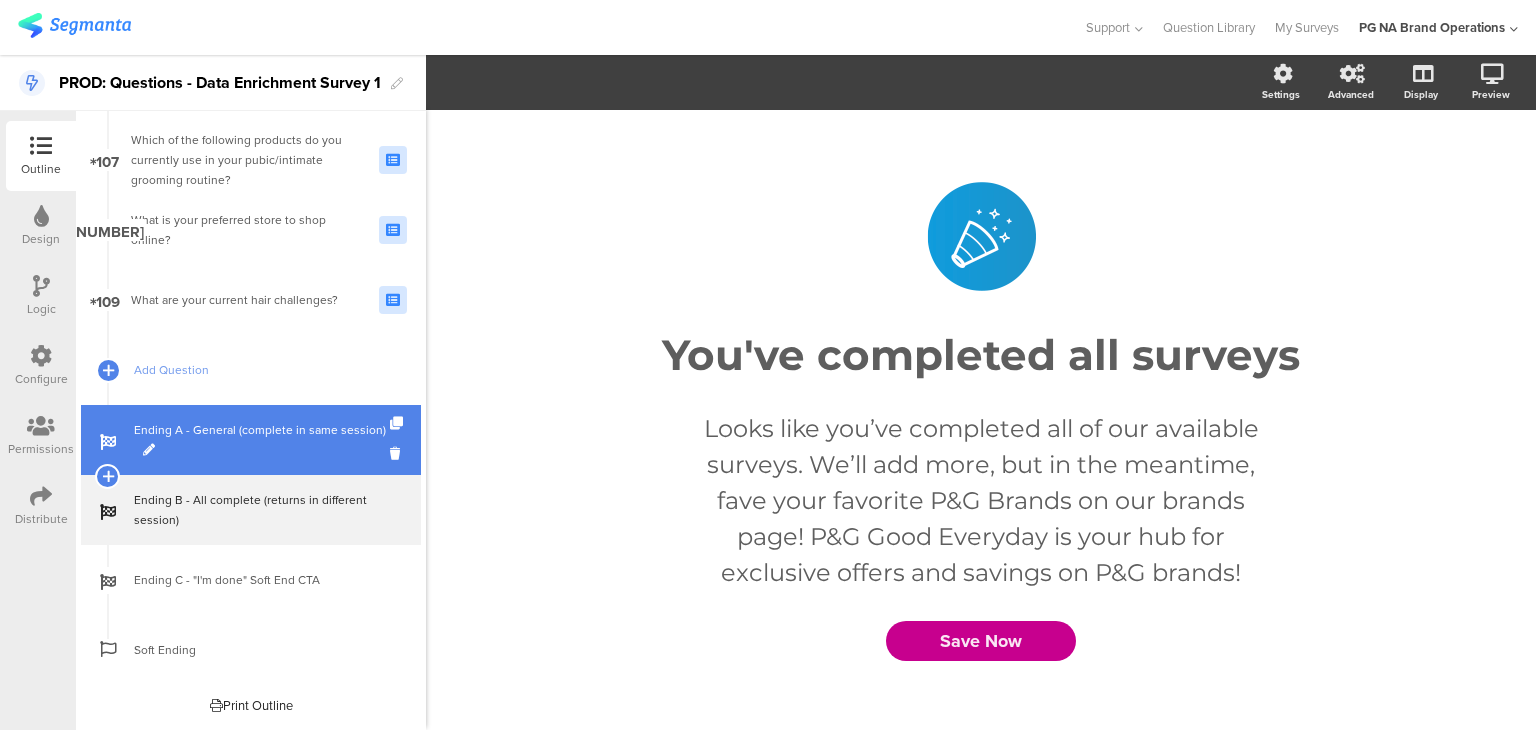 click on "Ending A - General (complete in same session)" at bounding box center (262, 440) 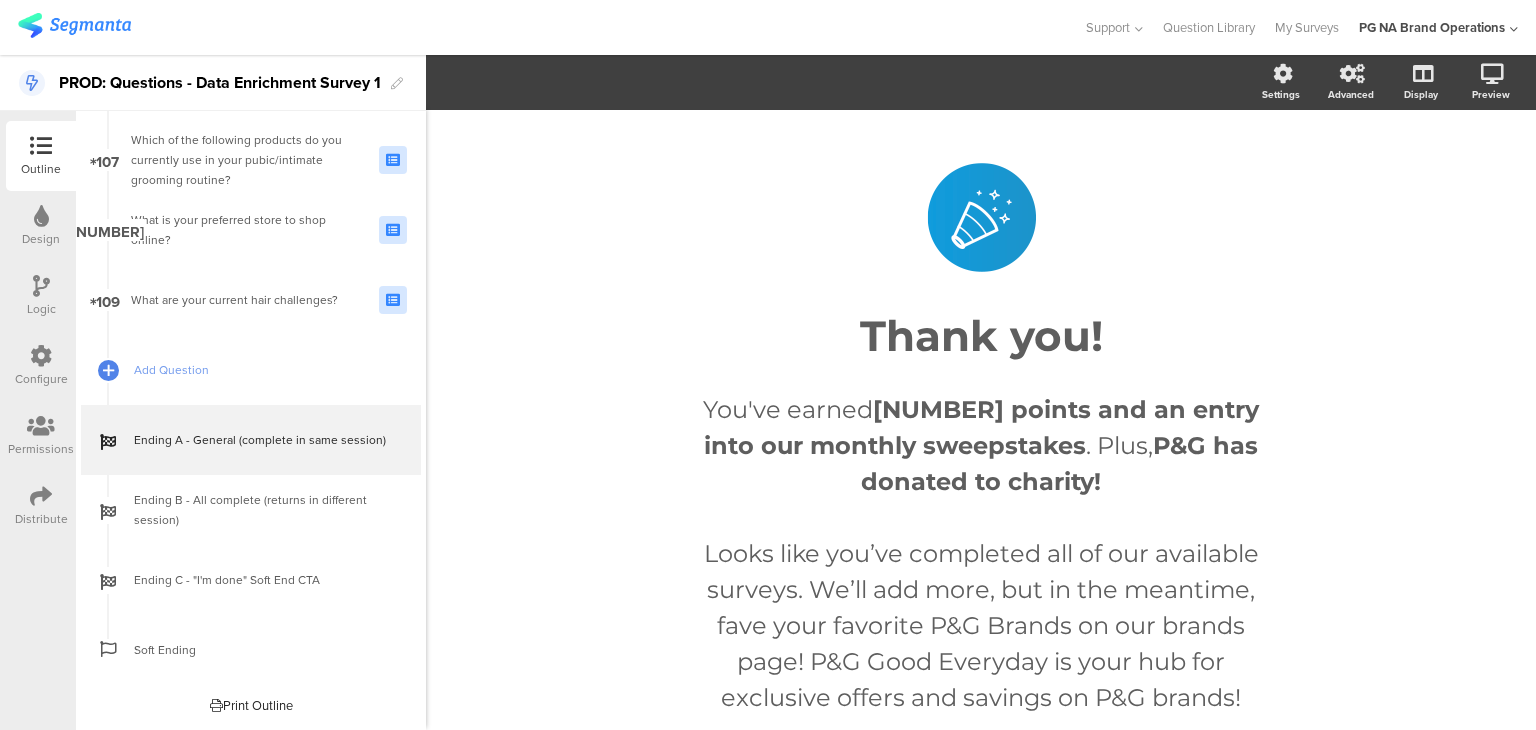 click on "Configure" at bounding box center [41, 366] 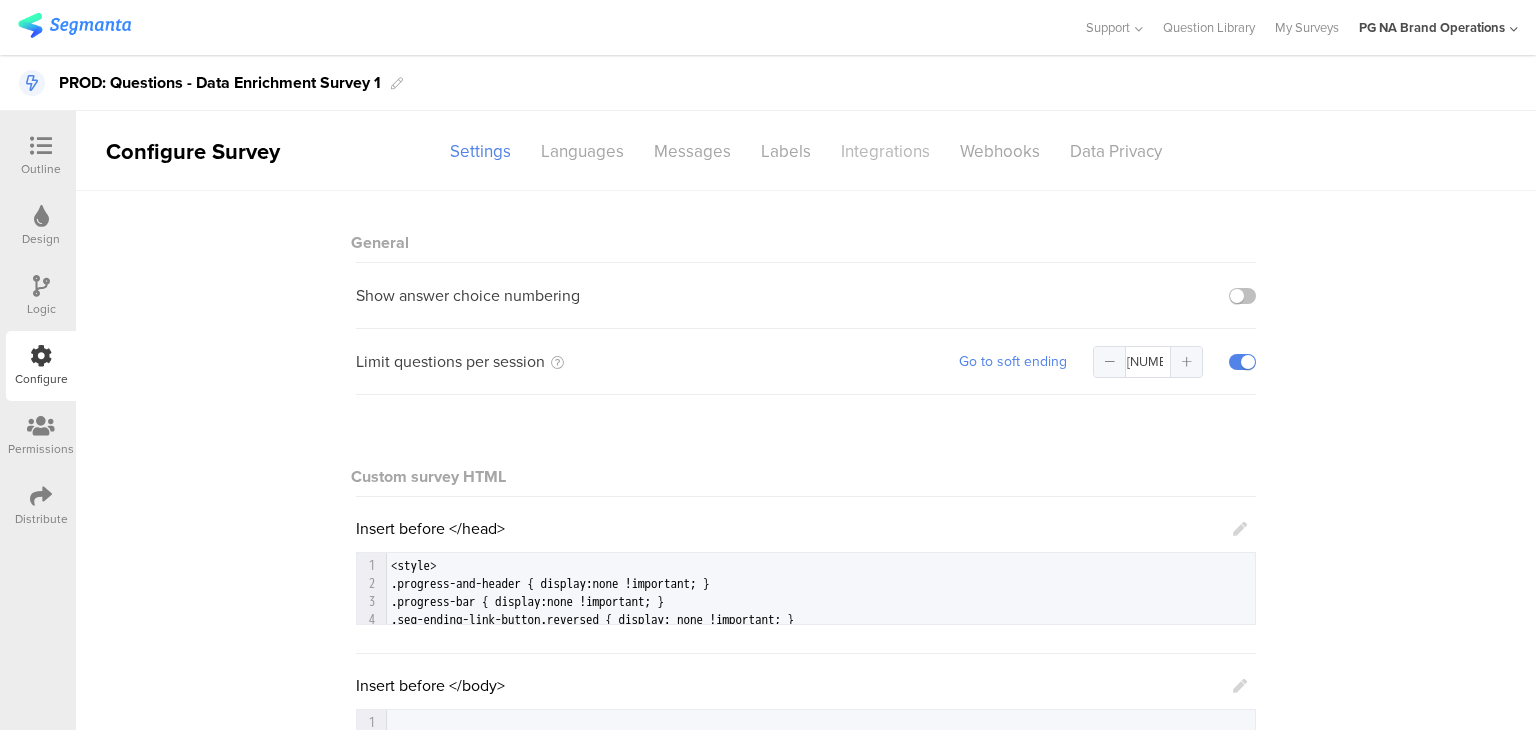 click on "Integrations" at bounding box center (480, 151) 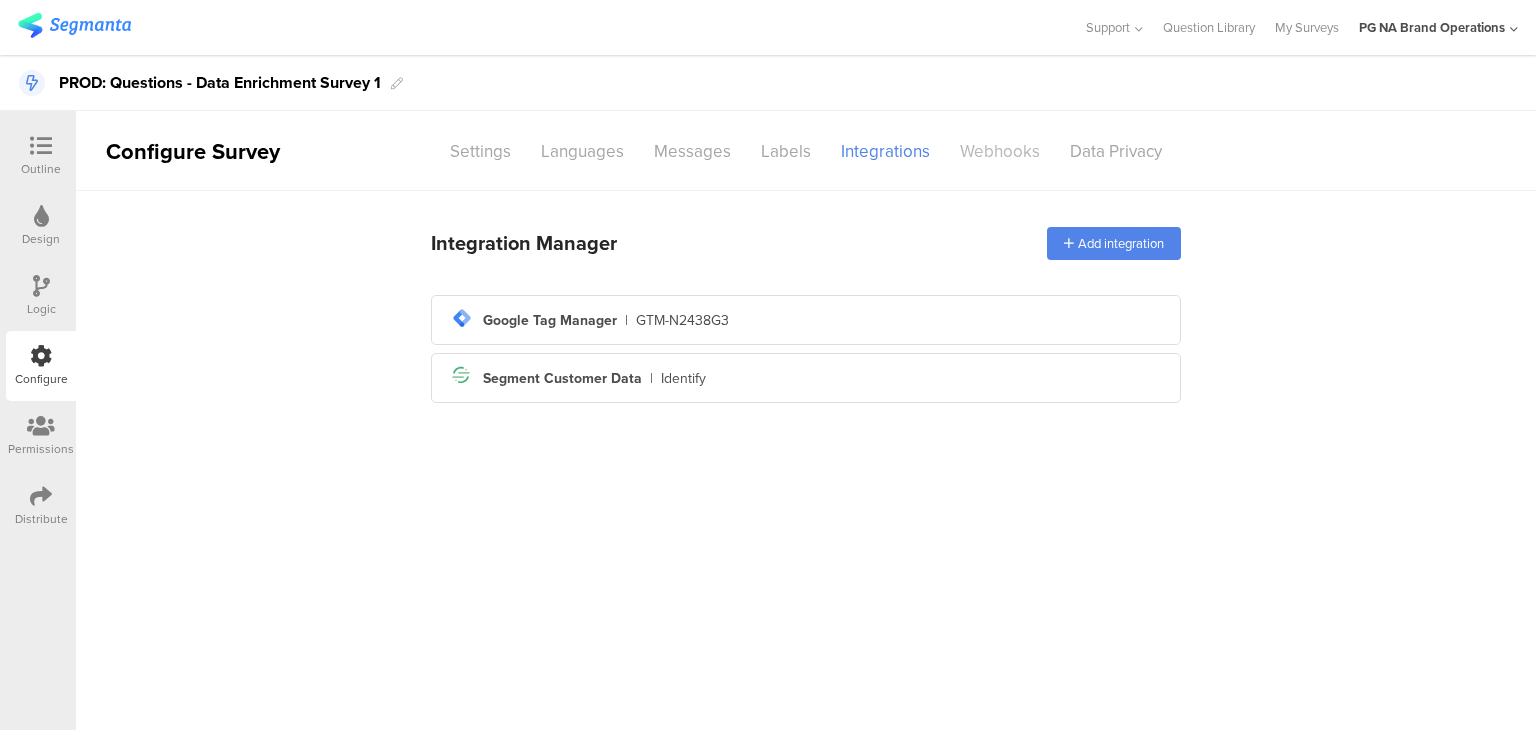 click on "Webhooks" at bounding box center [480, 151] 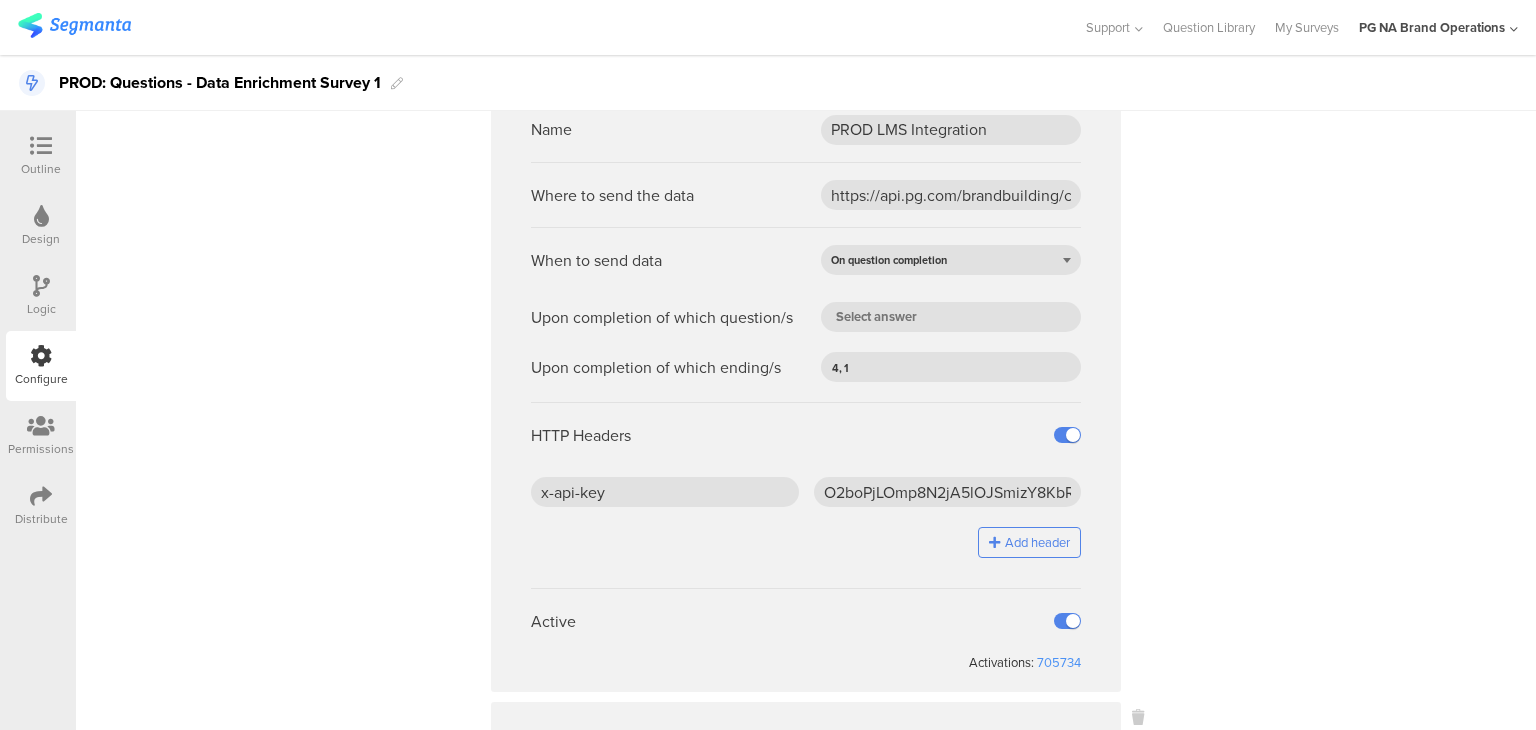 scroll, scrollTop: 2851, scrollLeft: 0, axis: vertical 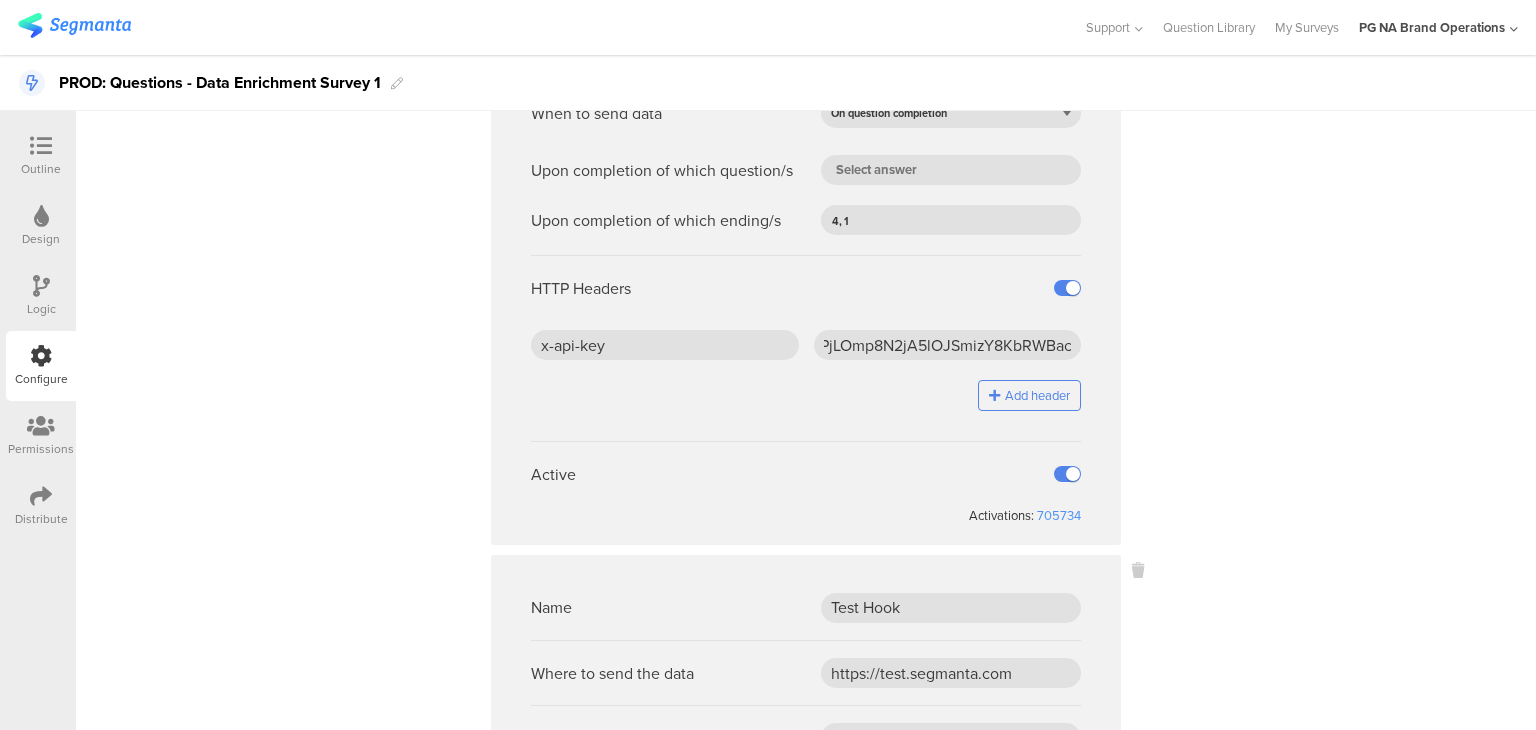 click on "All questions 1 What languages do you speak in your home? 2 Which statement best describes how you think about the price and value of toilet paper? 3 Considering your spending habits on household items, how open are you to investing in top-tier toilet paper? 4 5 When does buying Charmin interest you? 6 7 8 9 10" at bounding box center (806, -392) 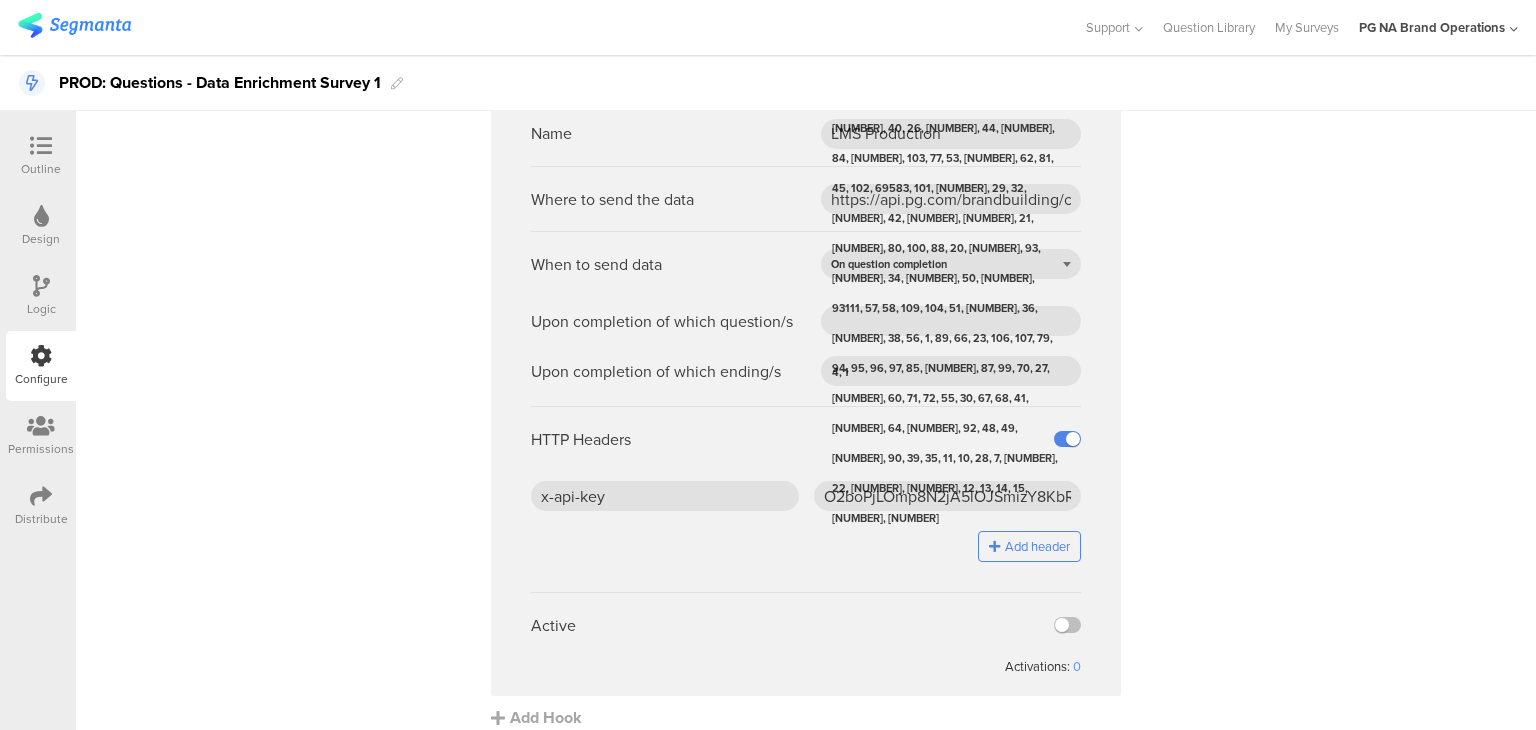 scroll, scrollTop: 4480, scrollLeft: 0, axis: vertical 